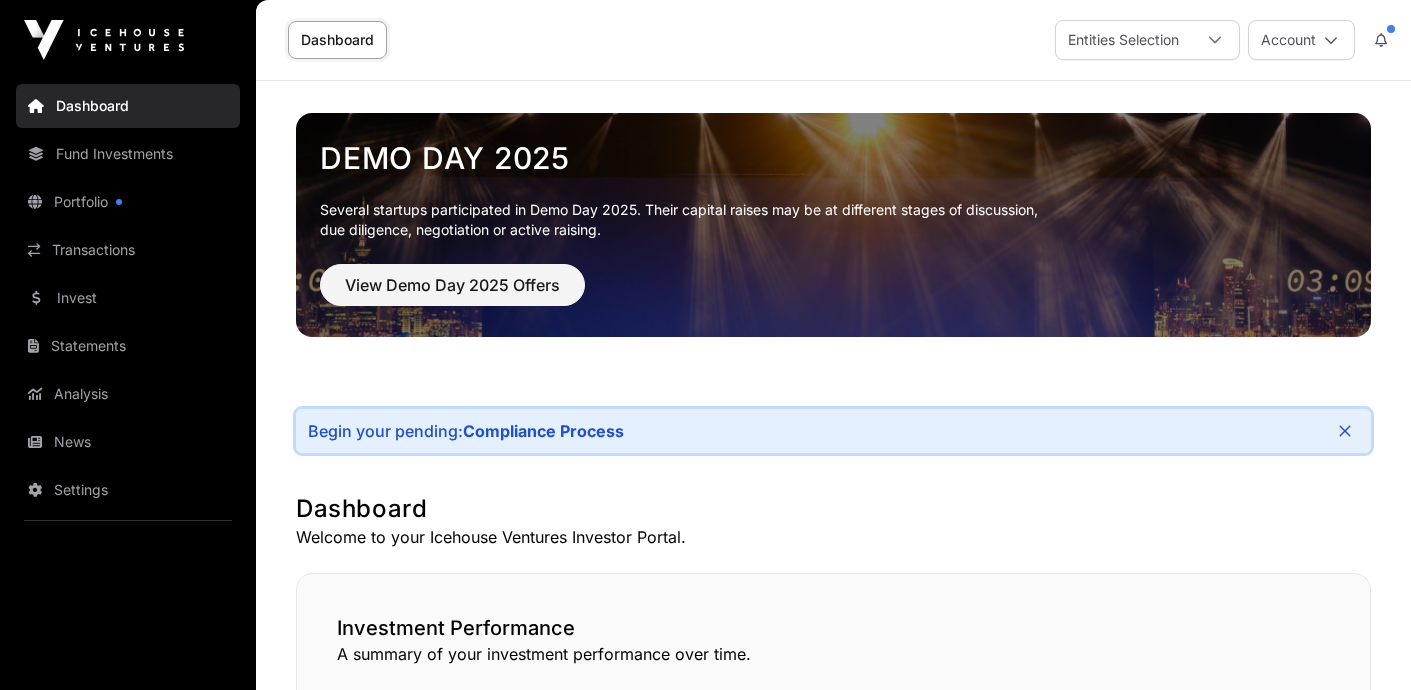 scroll, scrollTop: 0, scrollLeft: 0, axis: both 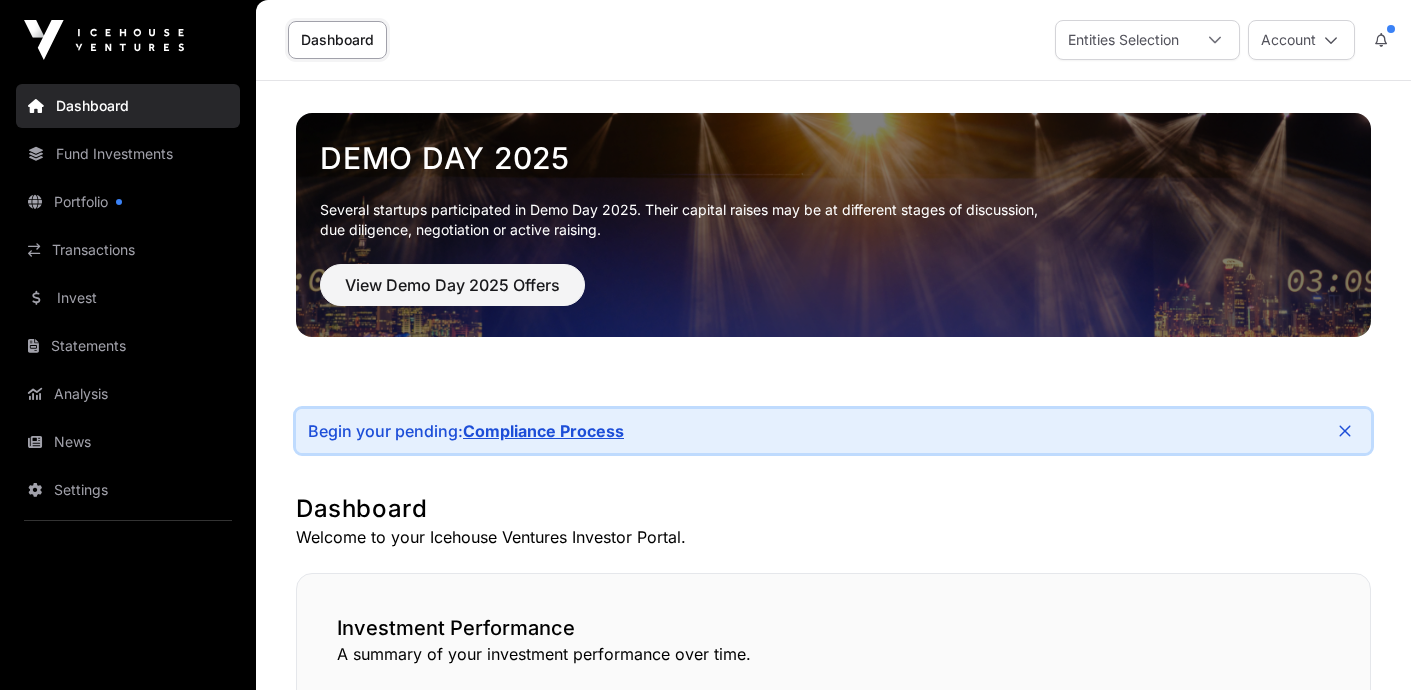 click on "Compliance Process" 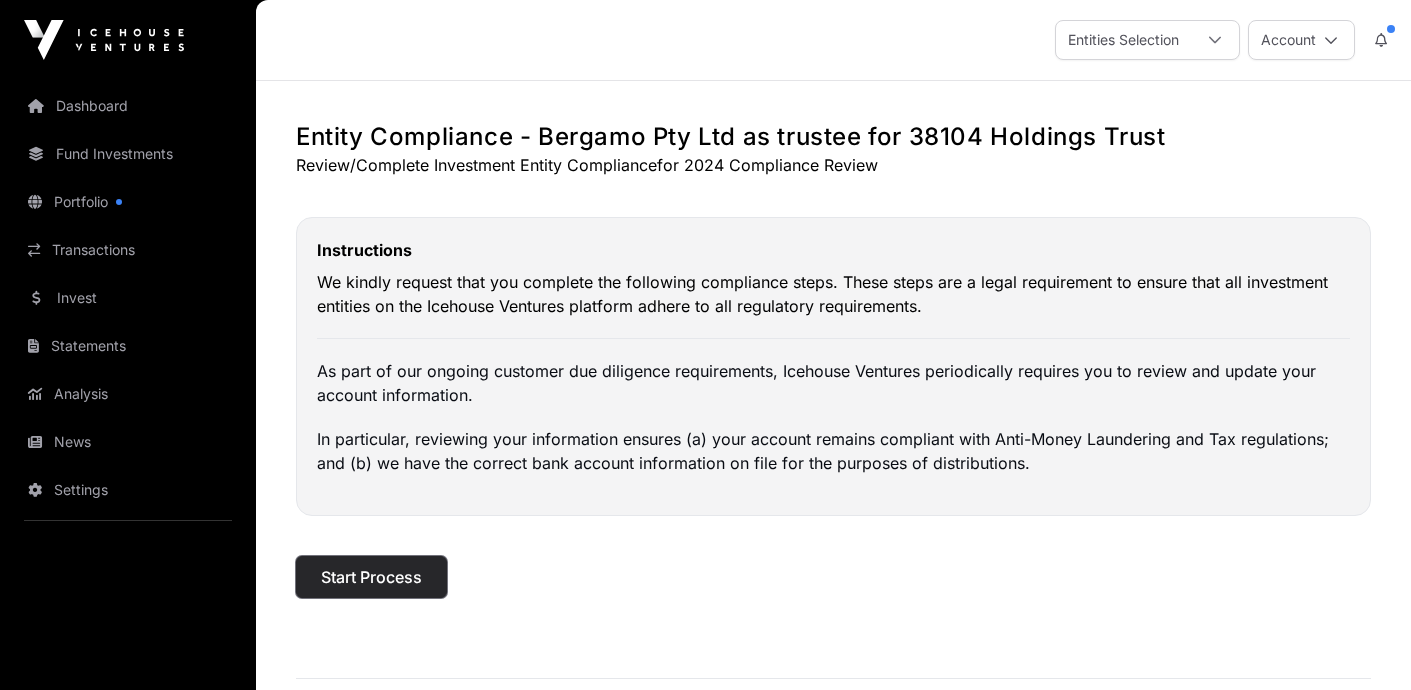click on "Start Process" 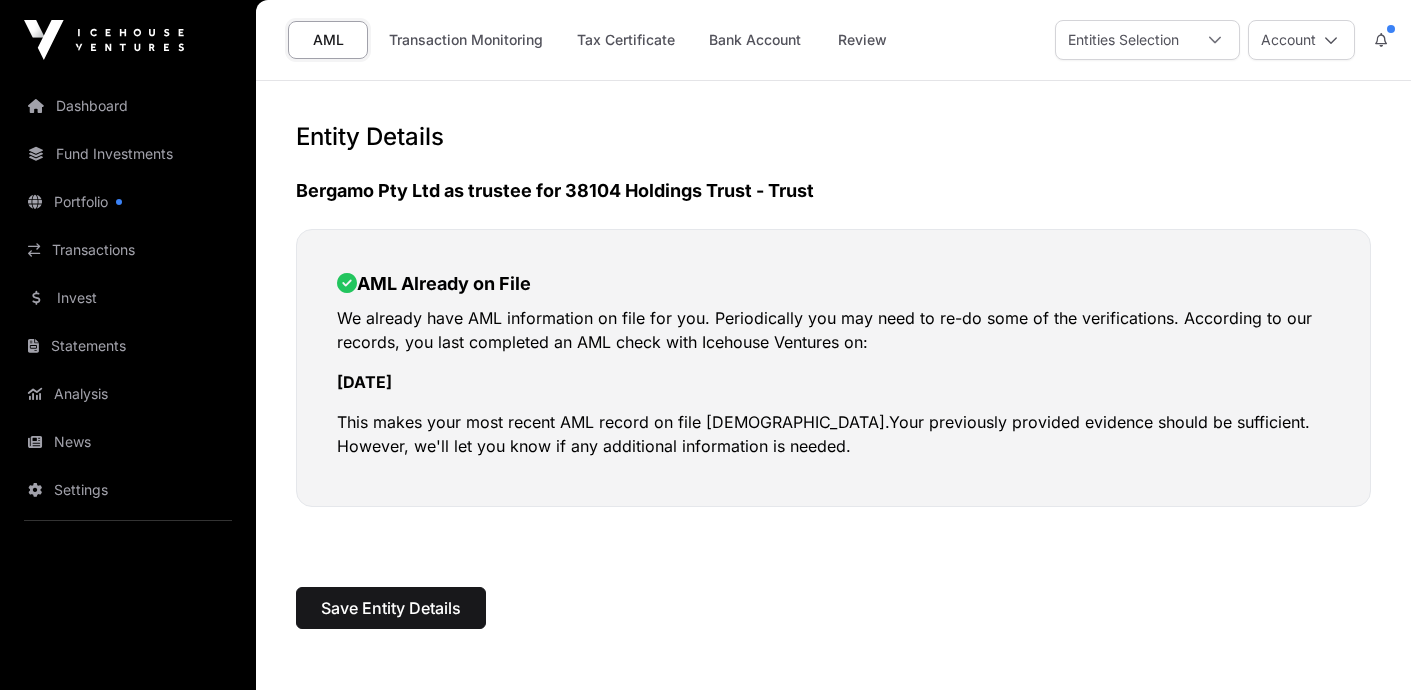click on "Entity Details  Bergamo Pty Ltd as trustee for 38104 Holdings Trust - Trust  AML Already on File   We already have AML information on file for you. Periodically you may need to re-do some of the verifications. According to our records, you last completed an AML check with Icehouse Ventures on:  [DATE]  This makes your most recent AML record on file [DEMOGRAPHIC_DATA].   Your previously provided evidence should be sufficient. However, we'll let you know if any additional information is needed. Save Entity Details" 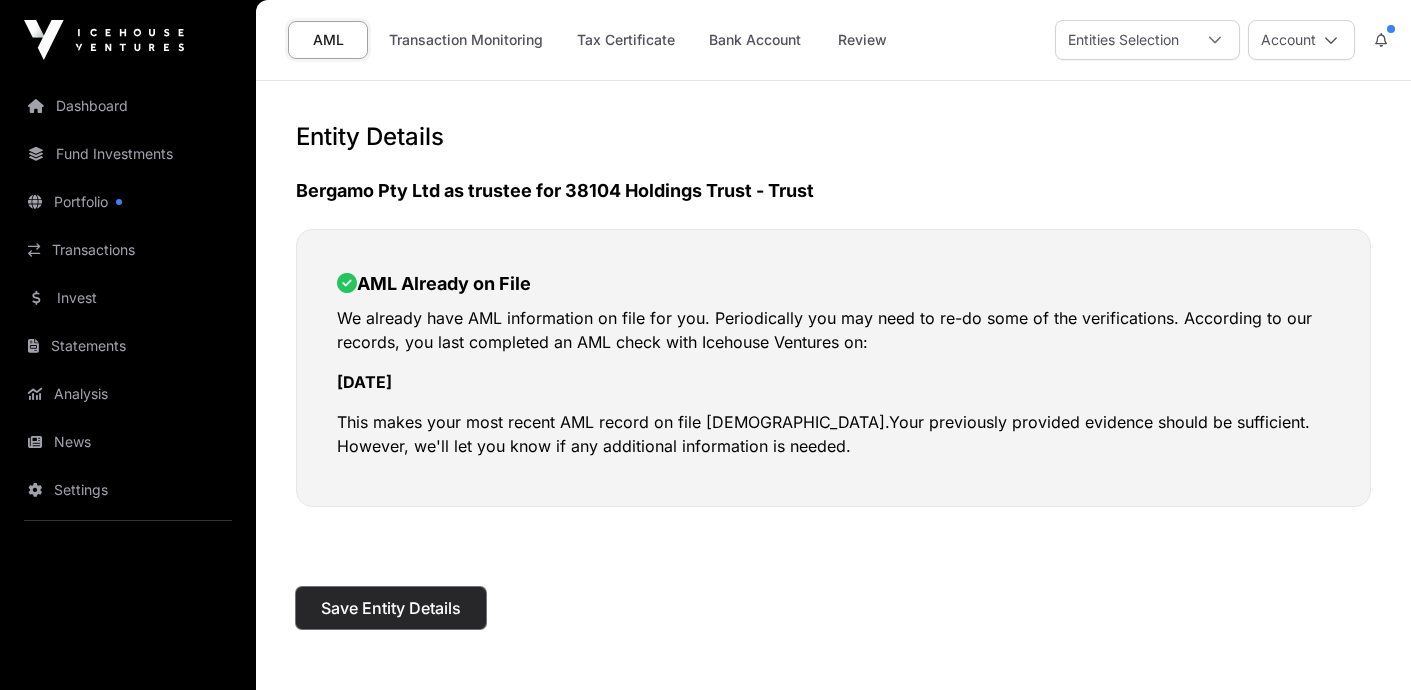 click on "Save Entity Details" 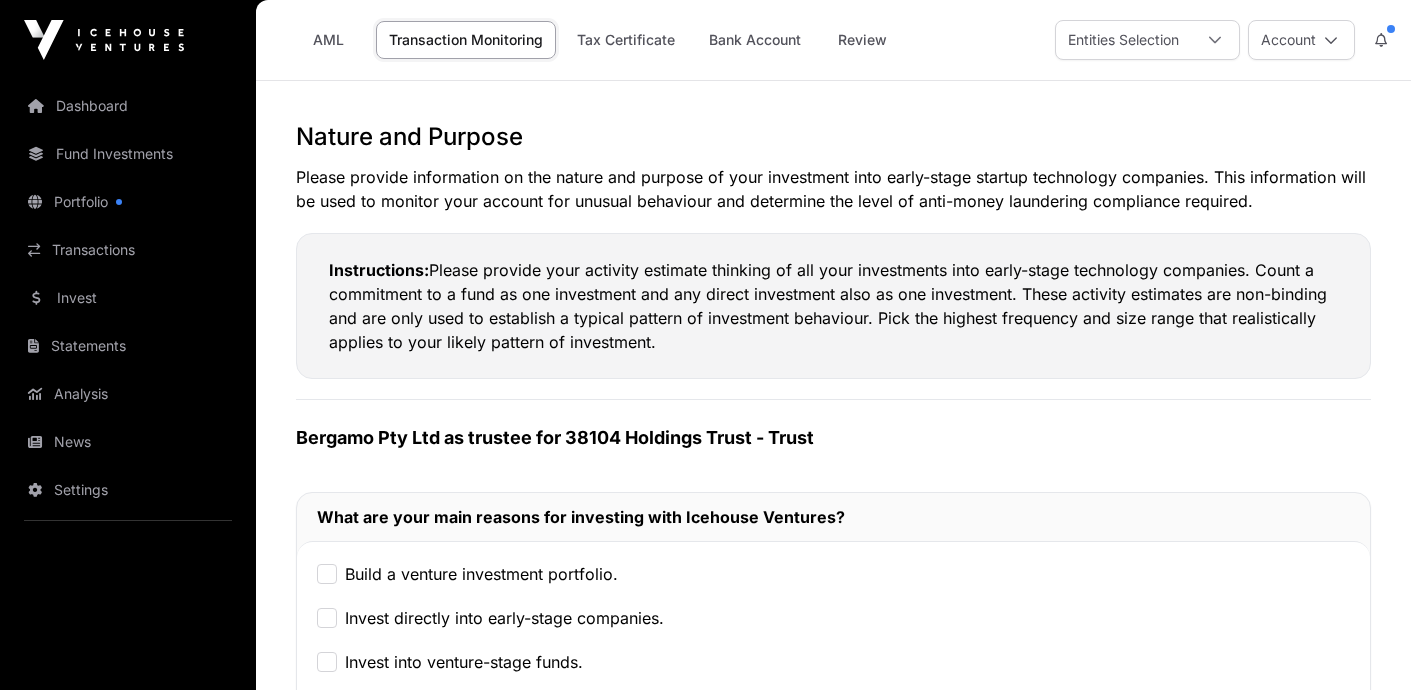 click on "Build a venture investment portfolio." 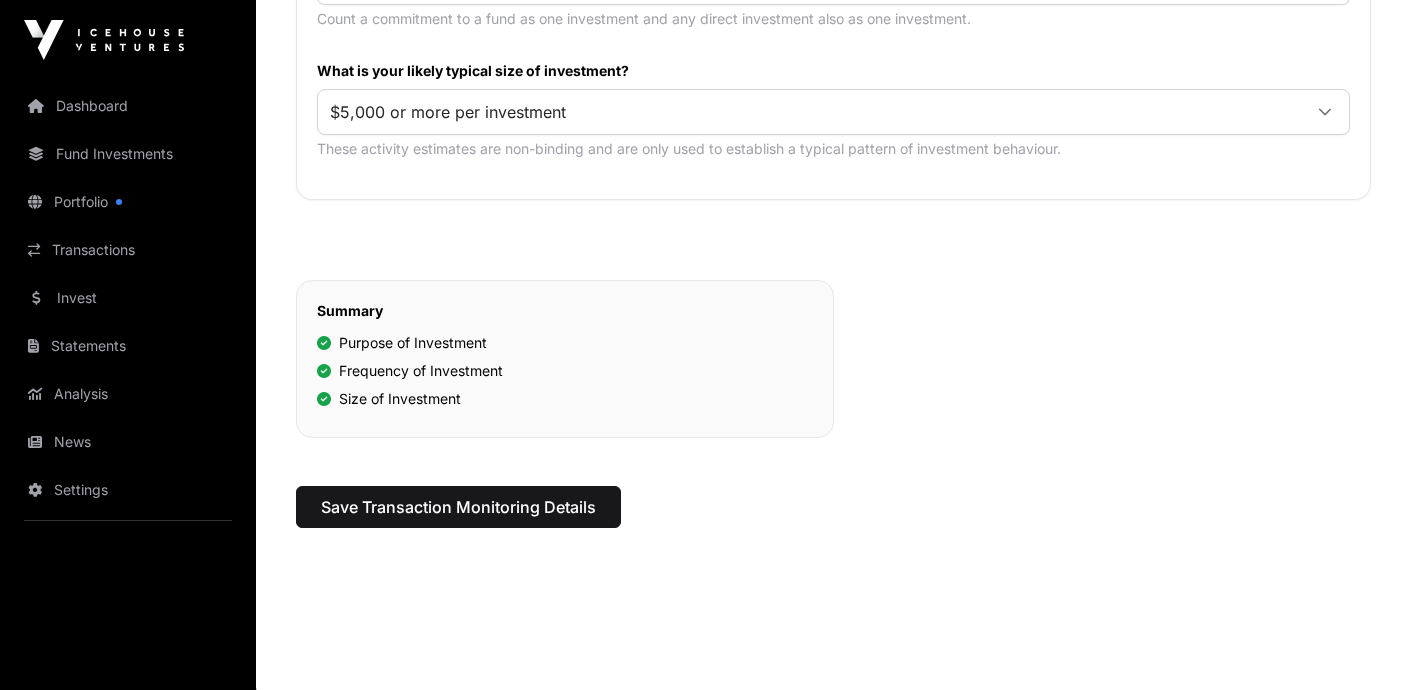 scroll, scrollTop: 1075, scrollLeft: 0, axis: vertical 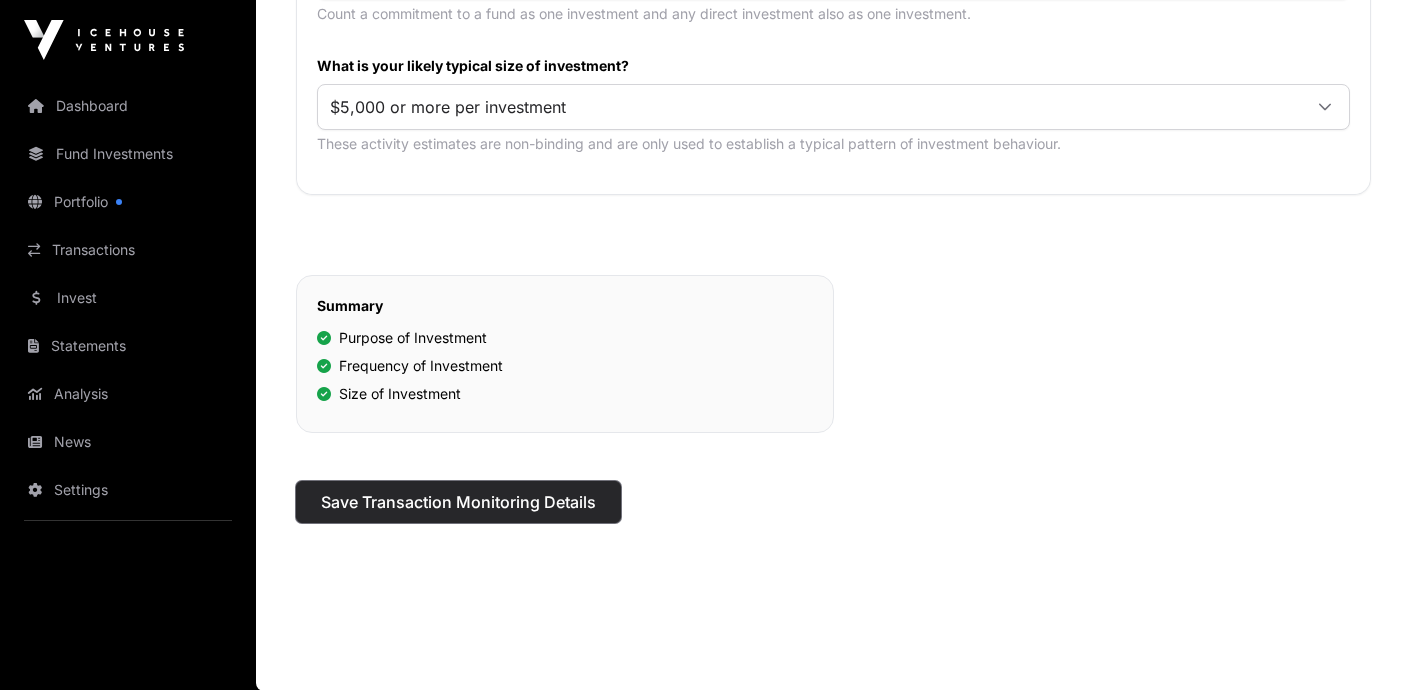 click on "Save Transaction Monitoring Details" 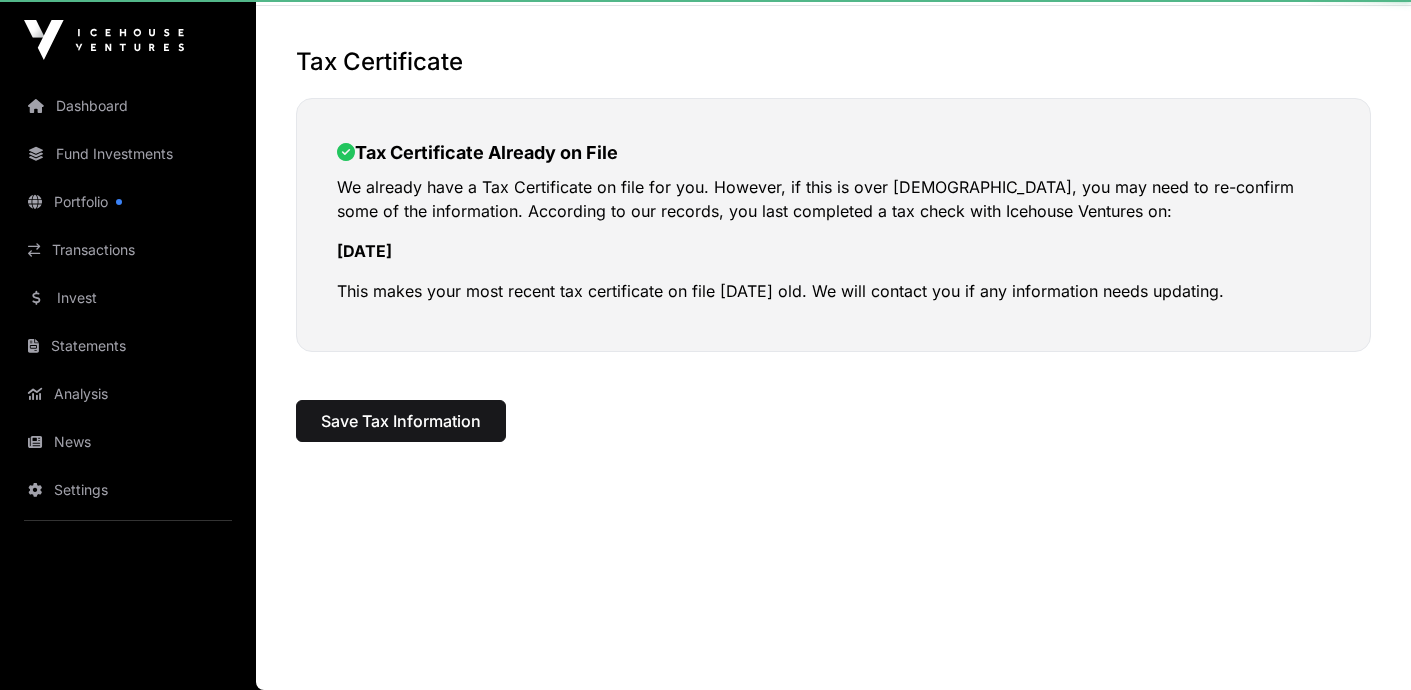 scroll, scrollTop: 0, scrollLeft: 0, axis: both 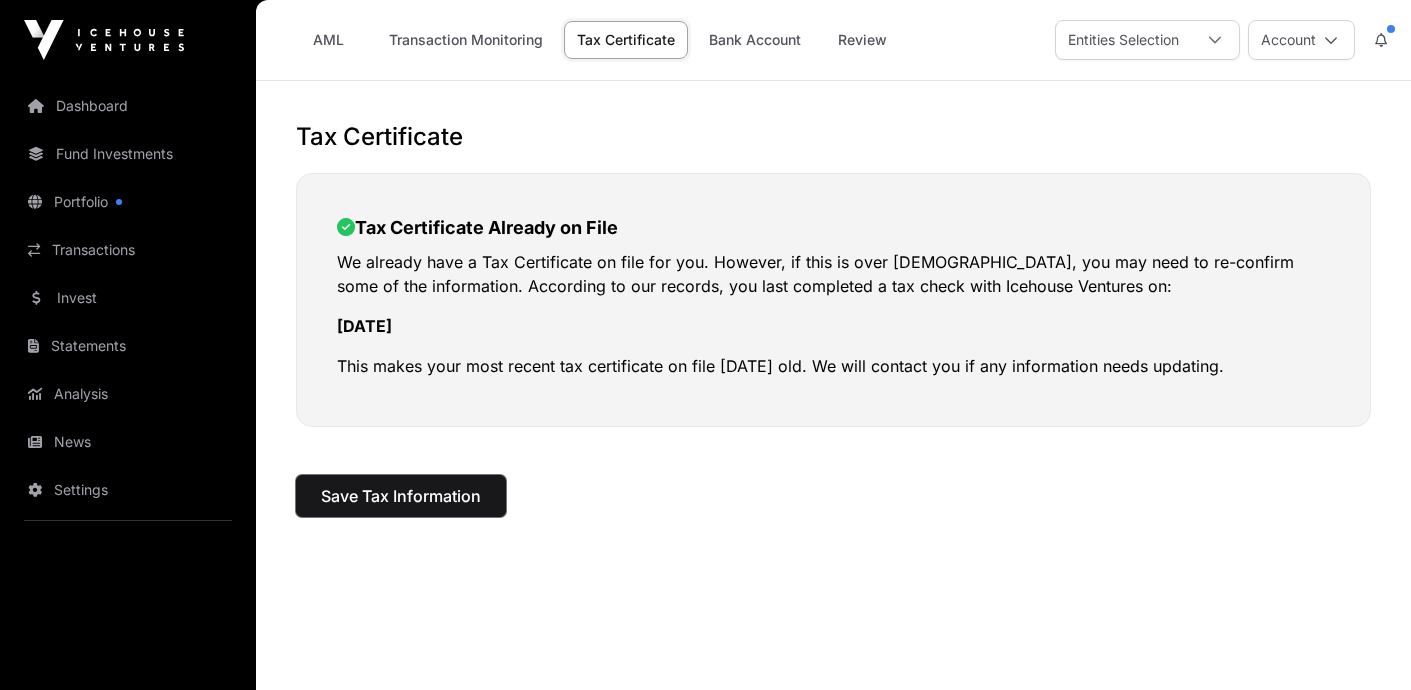 click on "Save Tax Information" 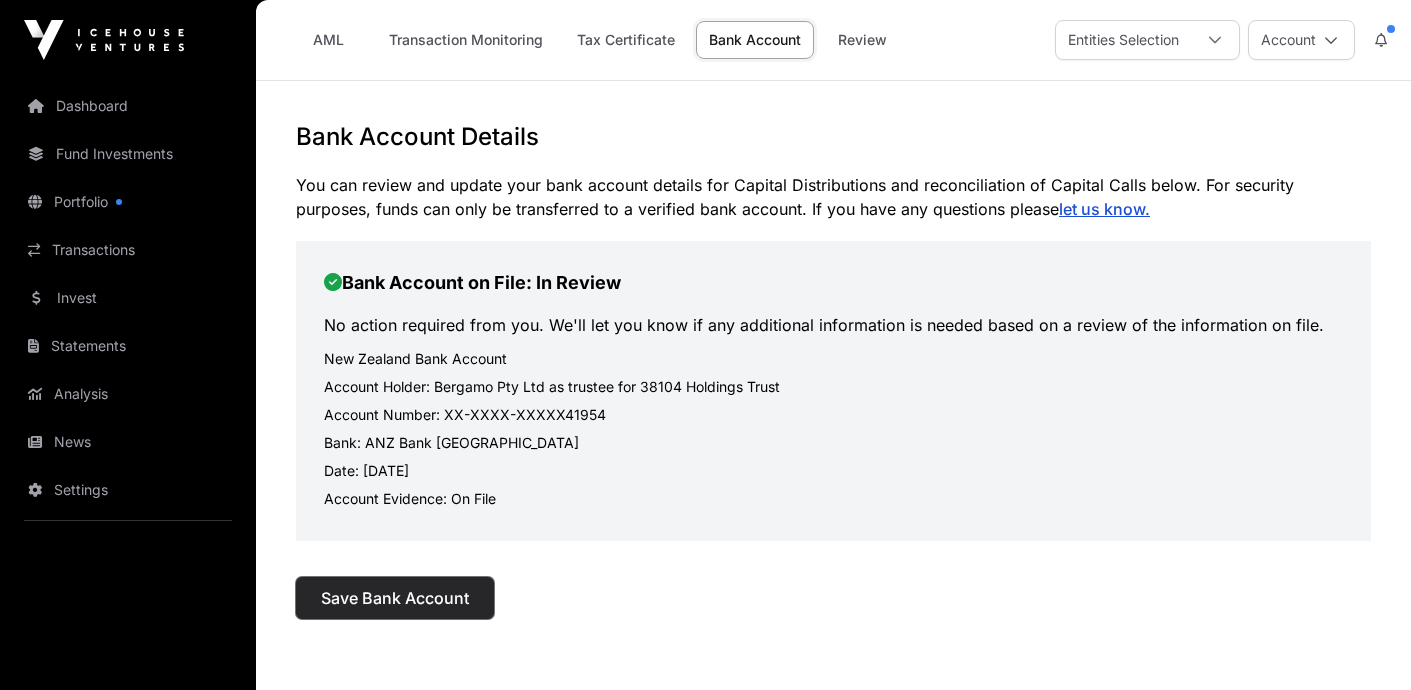 click on "Save Bank Account" 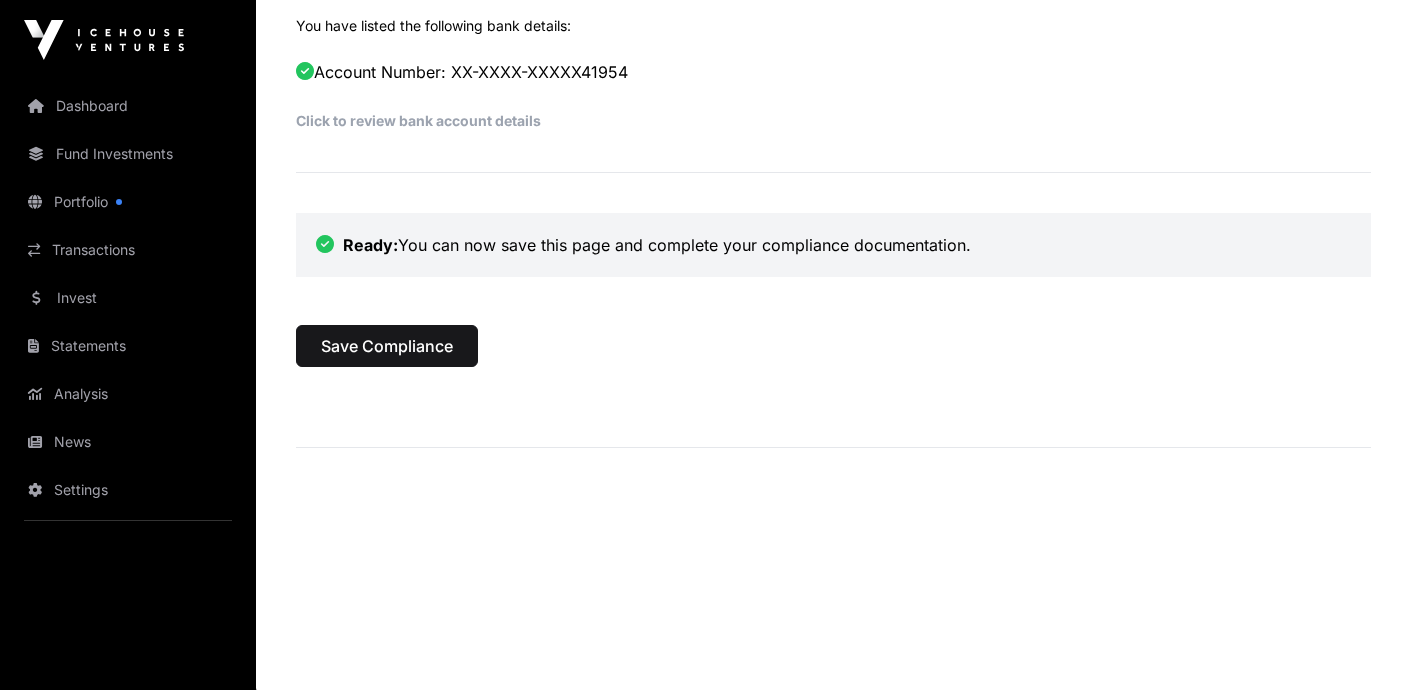 scroll, scrollTop: 1231, scrollLeft: 0, axis: vertical 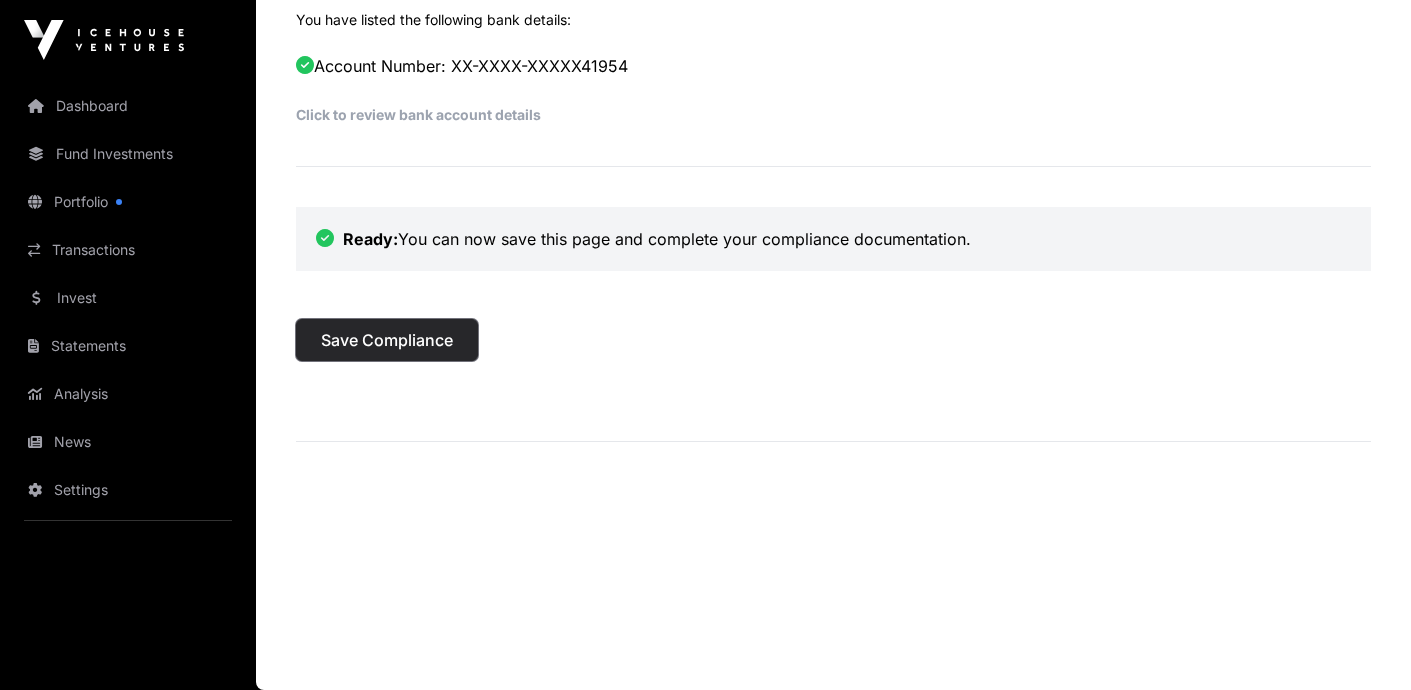 click on "Save Compliance" 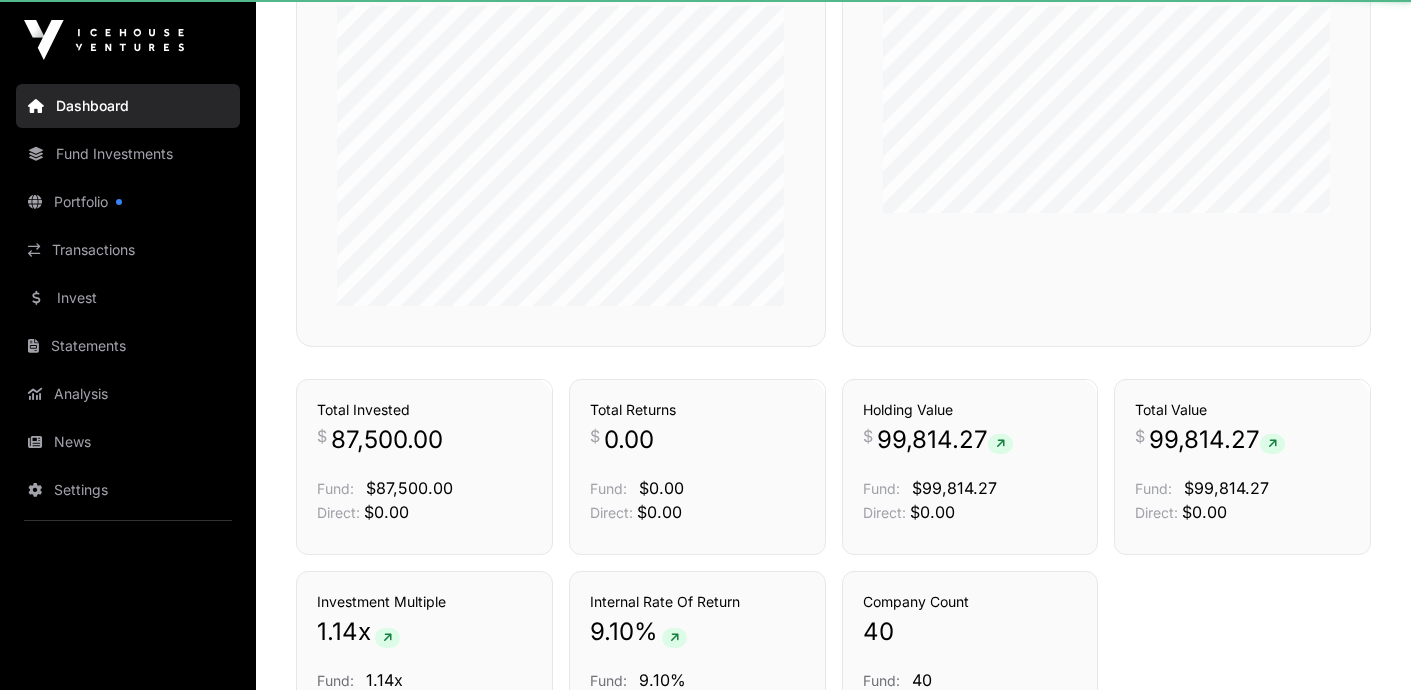scroll, scrollTop: 0, scrollLeft: 0, axis: both 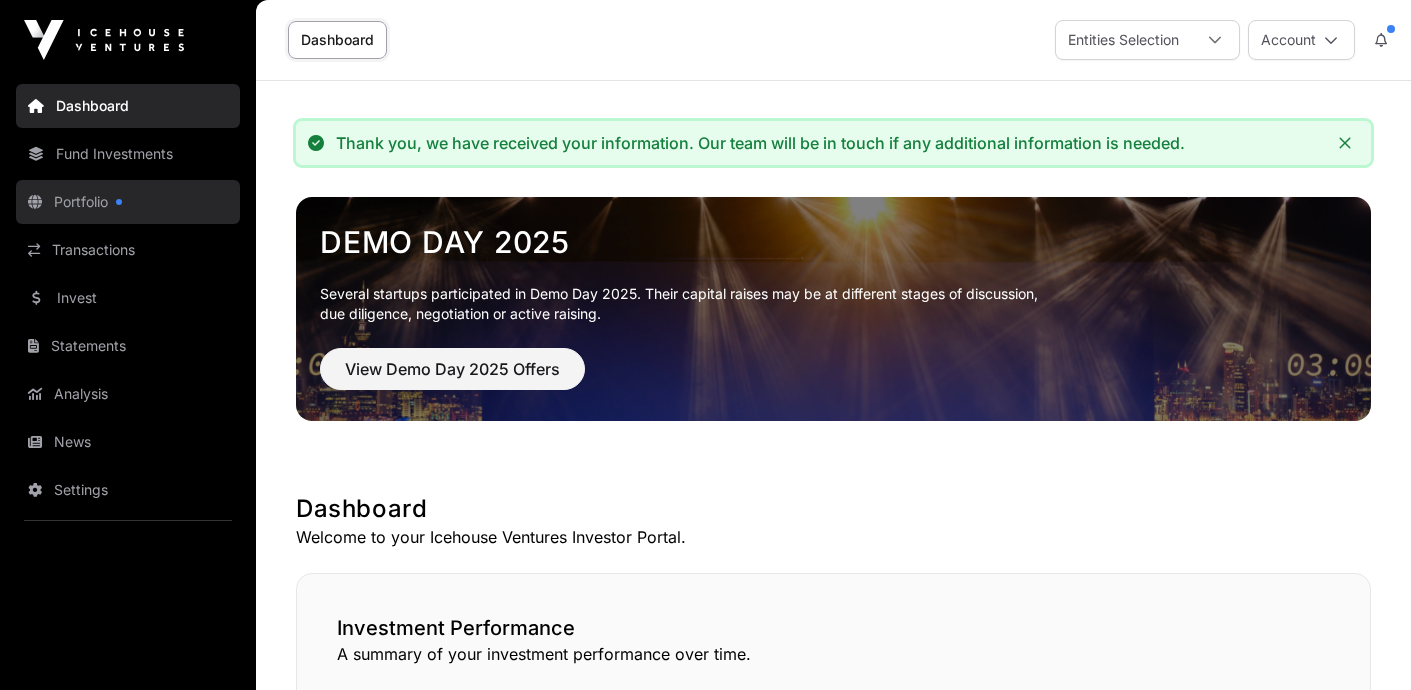 click 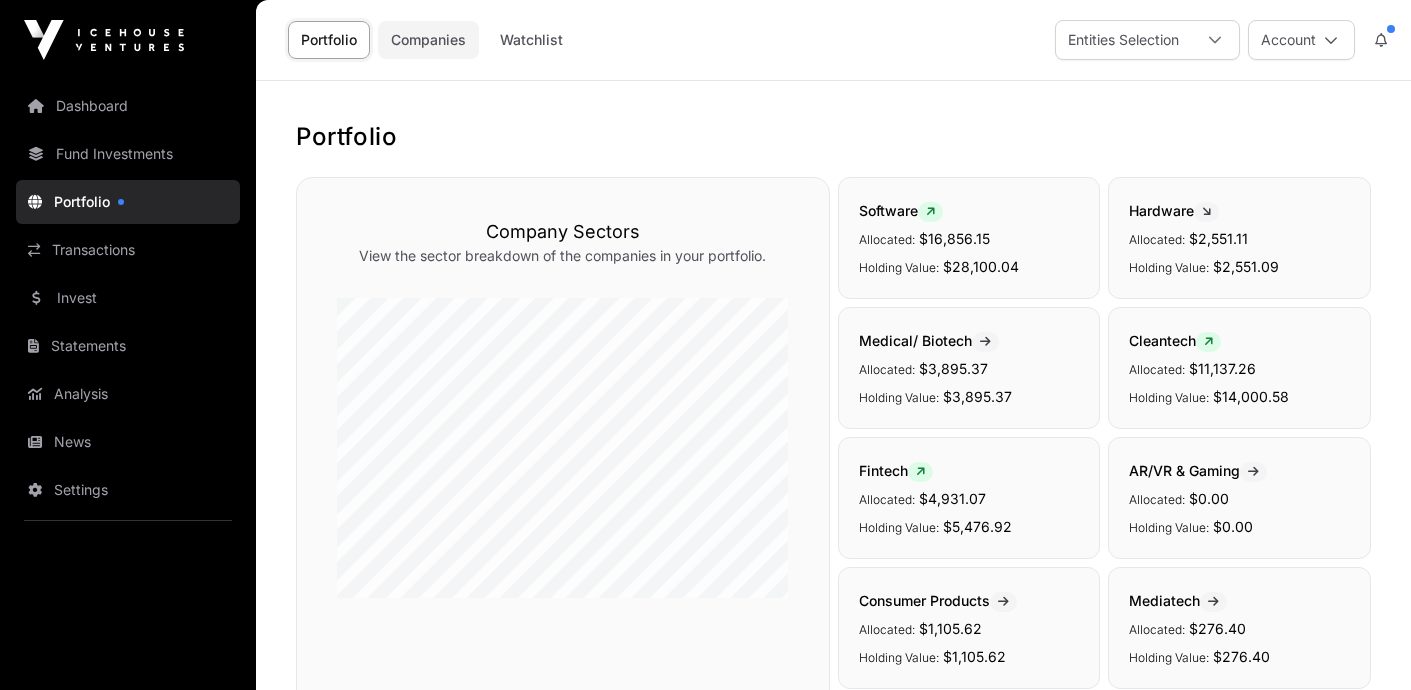 click on "Companies" 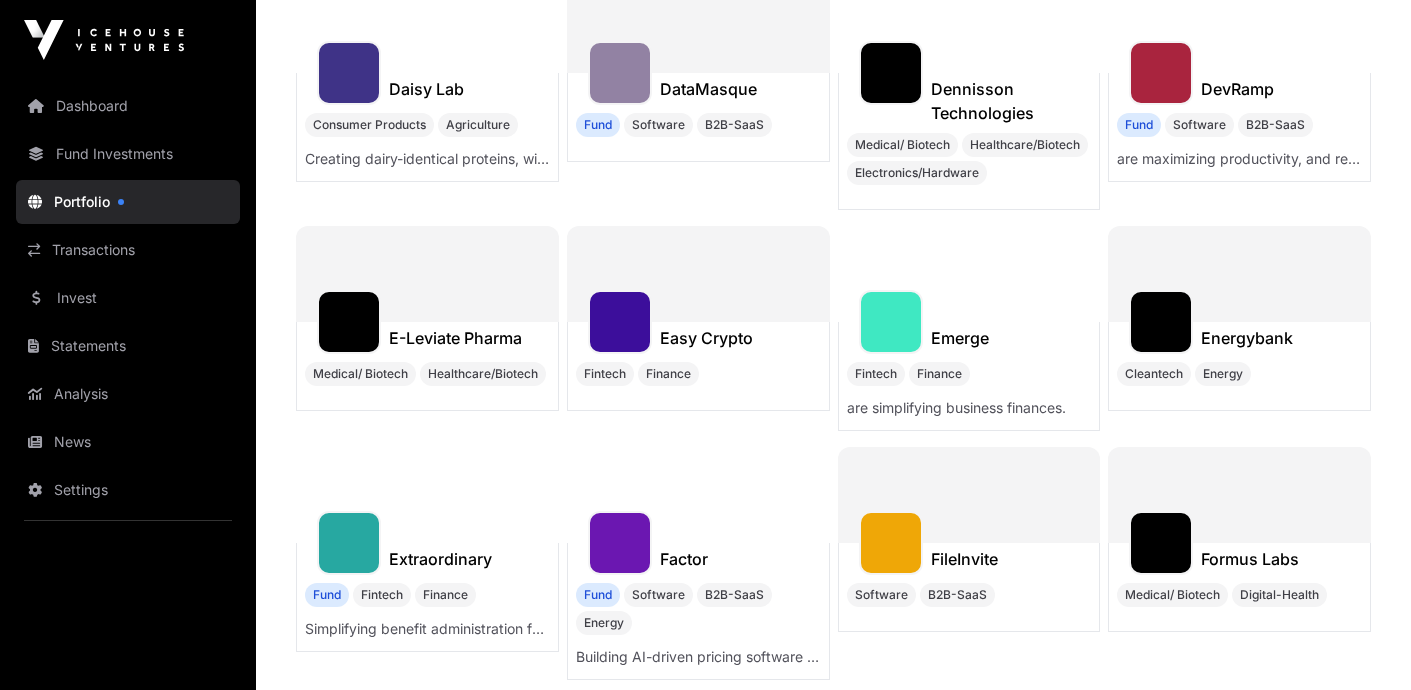 scroll, scrollTop: 2623, scrollLeft: 0, axis: vertical 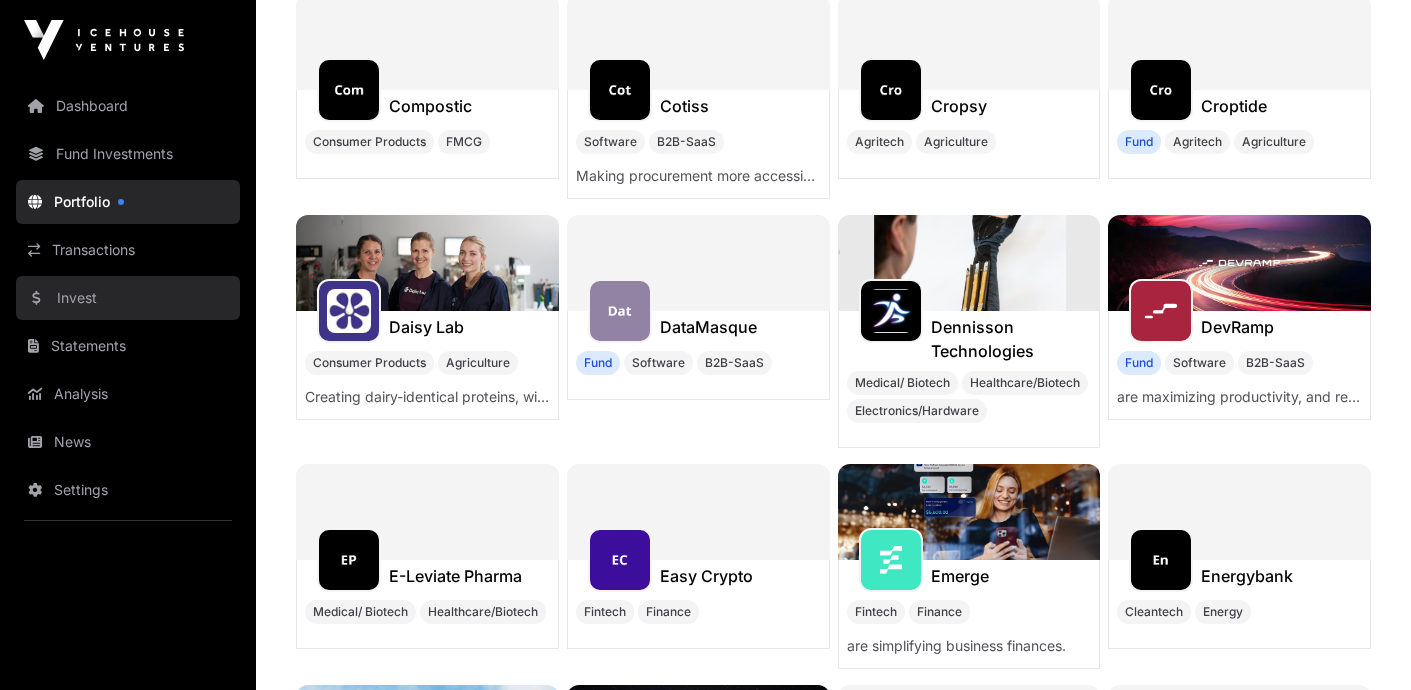 click on "Invest" 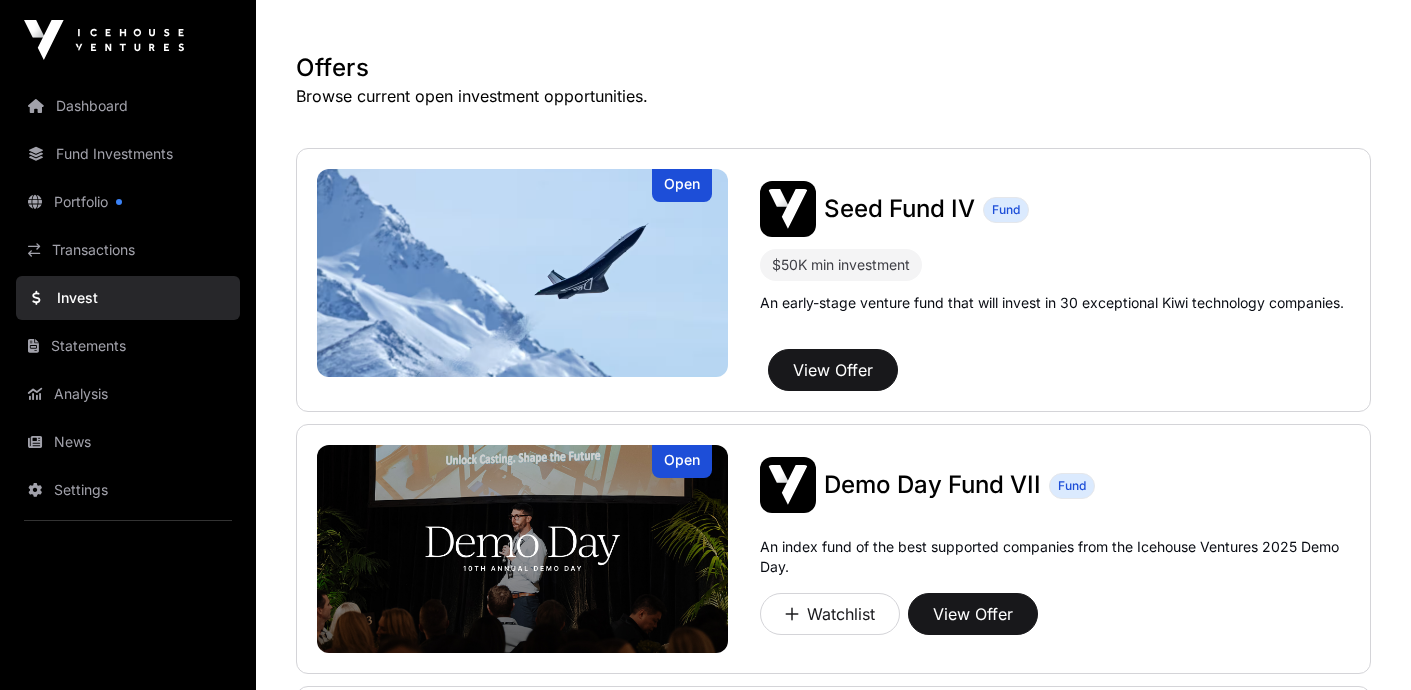 scroll, scrollTop: 358, scrollLeft: 0, axis: vertical 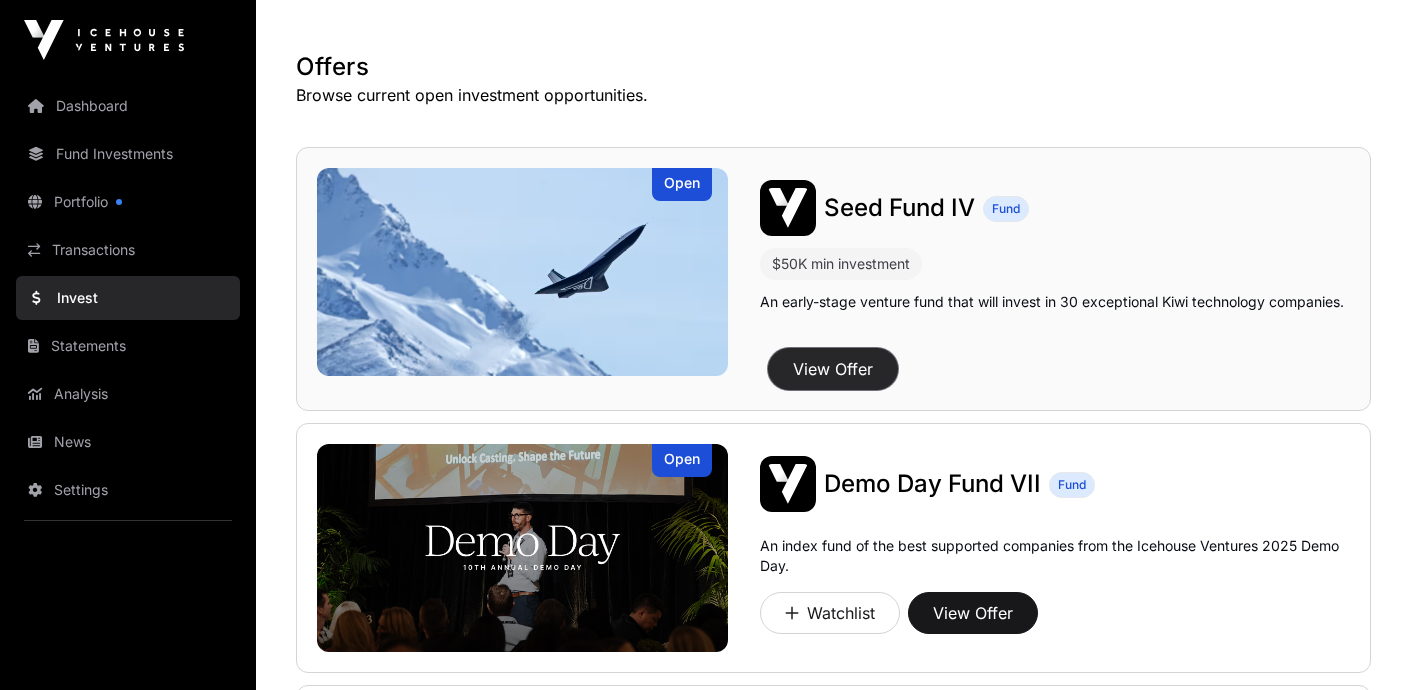 click on "View Offer" 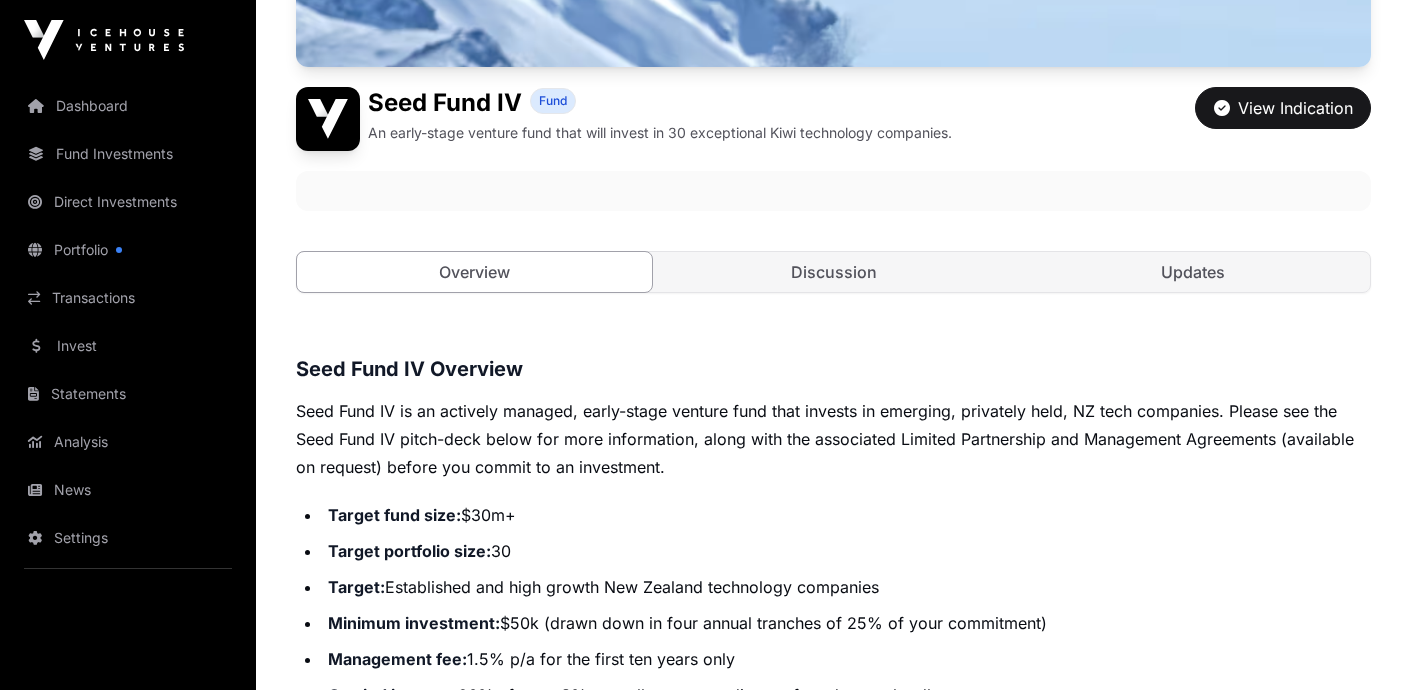 scroll, scrollTop: 422, scrollLeft: 0, axis: vertical 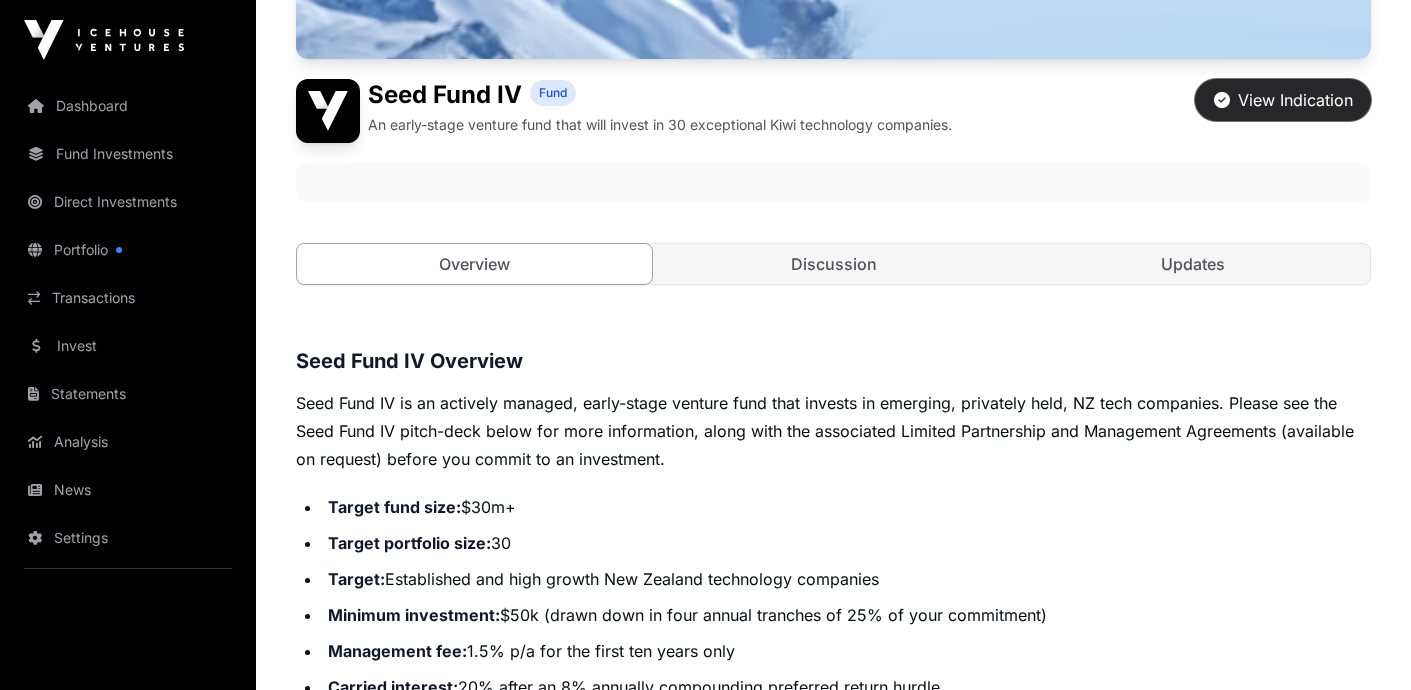 click on "View Indication" 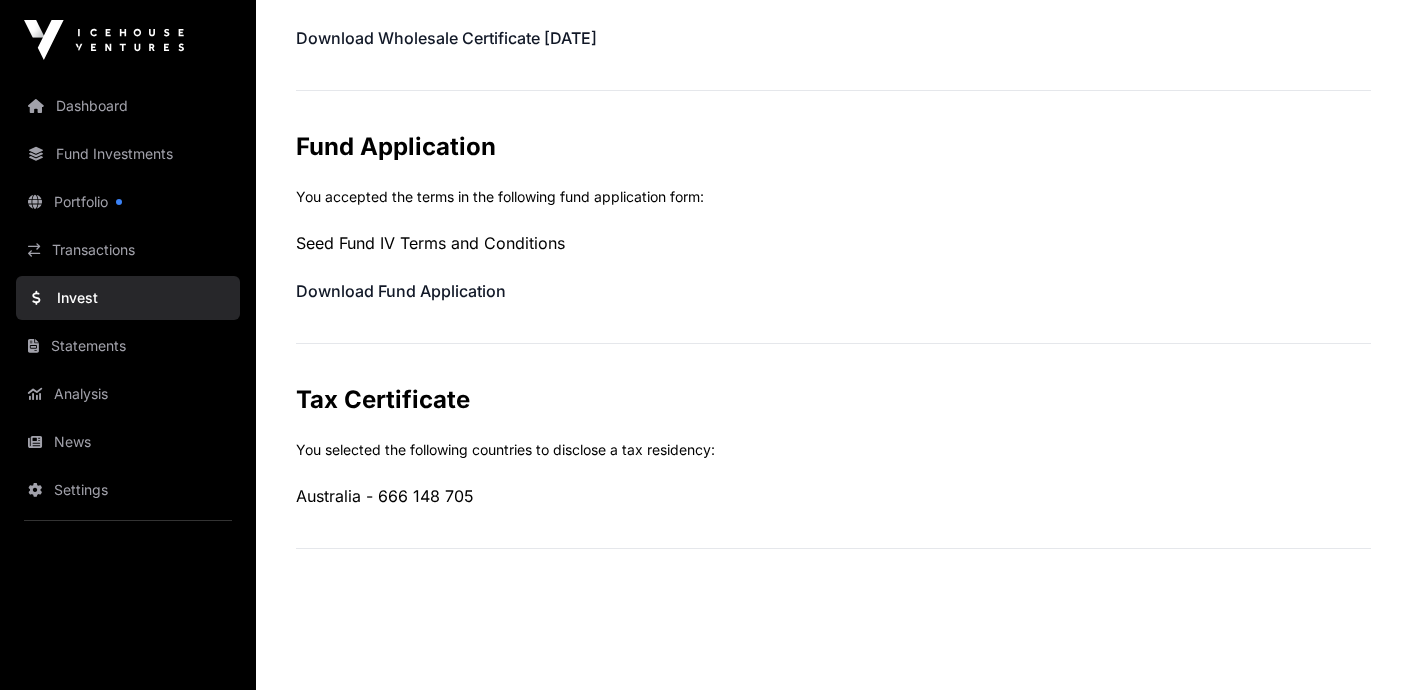 scroll, scrollTop: 947, scrollLeft: 0, axis: vertical 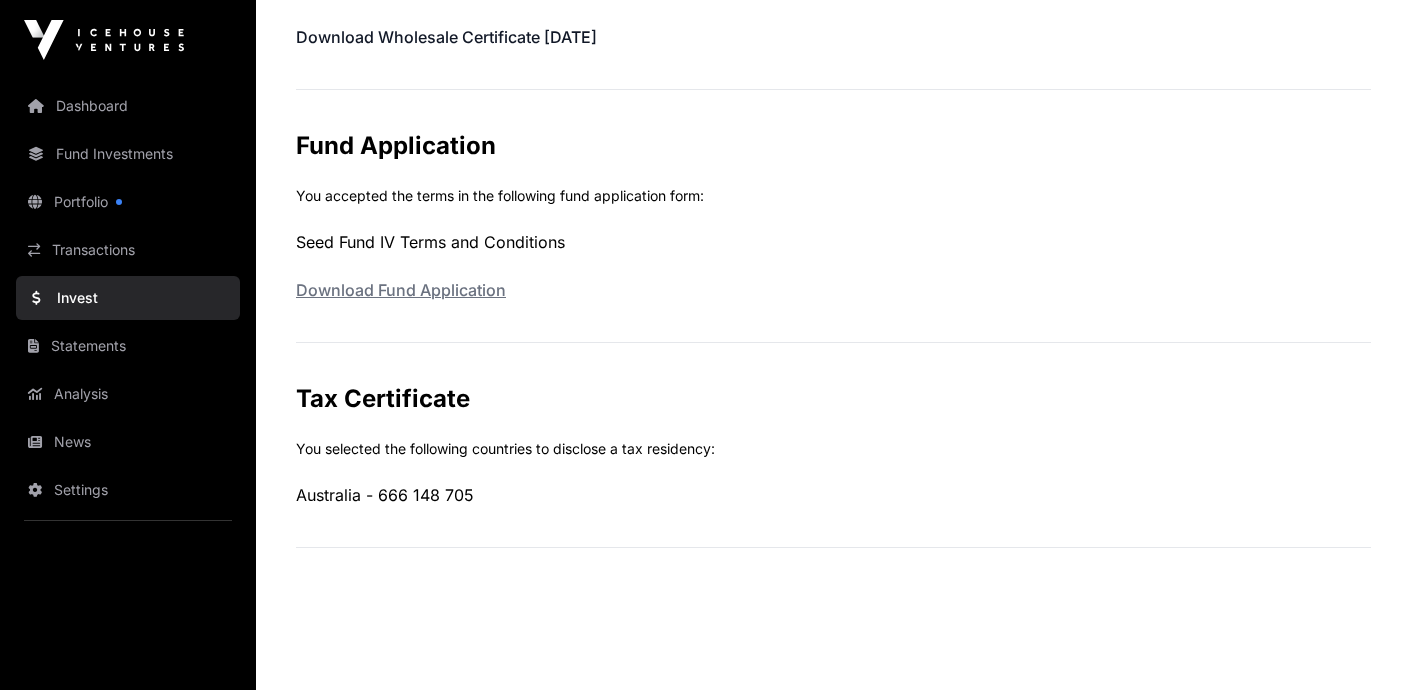 click on "Download Fund Application" 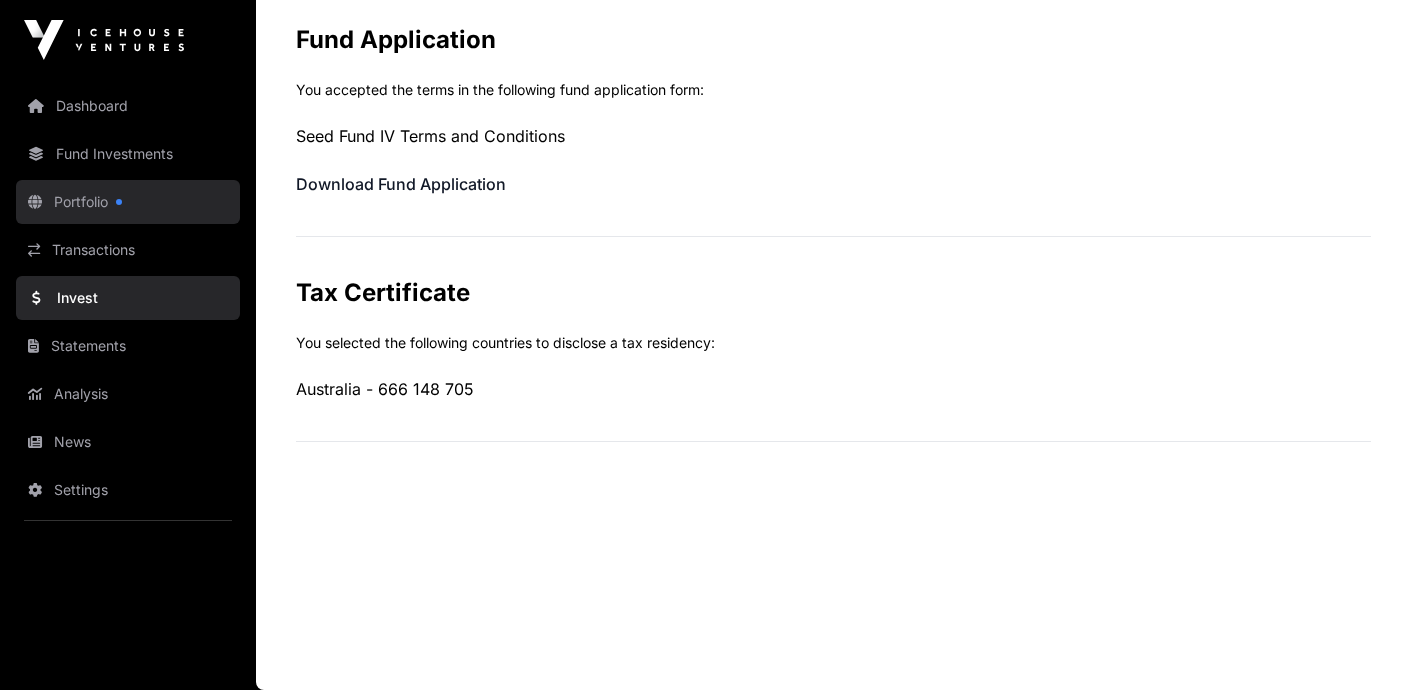click on "Portfolio" 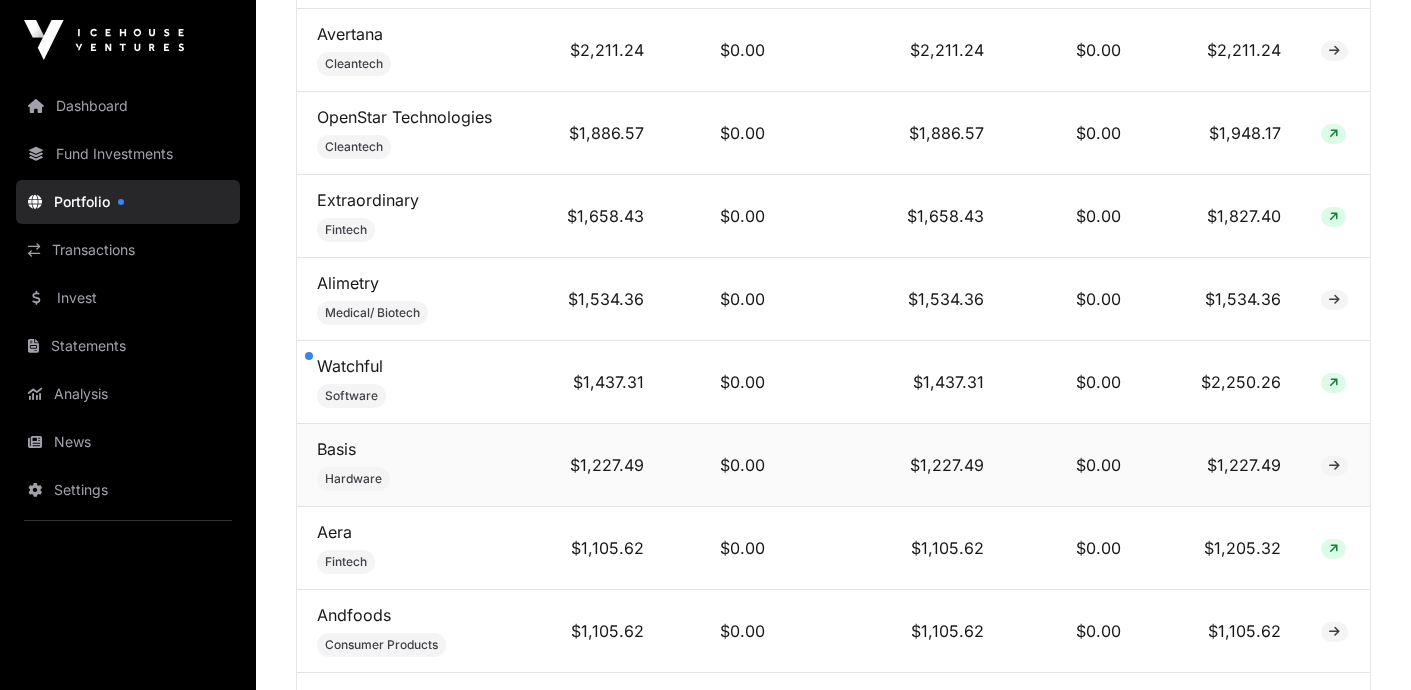 scroll, scrollTop: 1476, scrollLeft: 0, axis: vertical 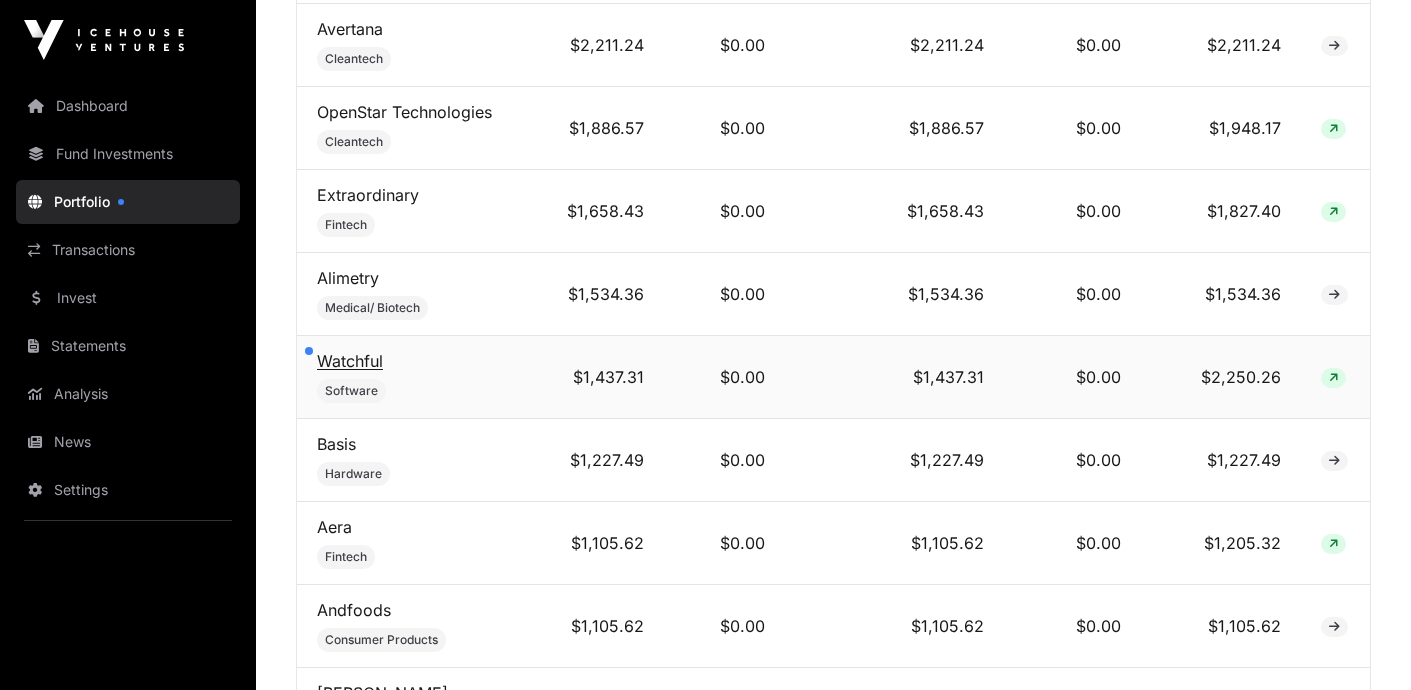 click on "Watchful" 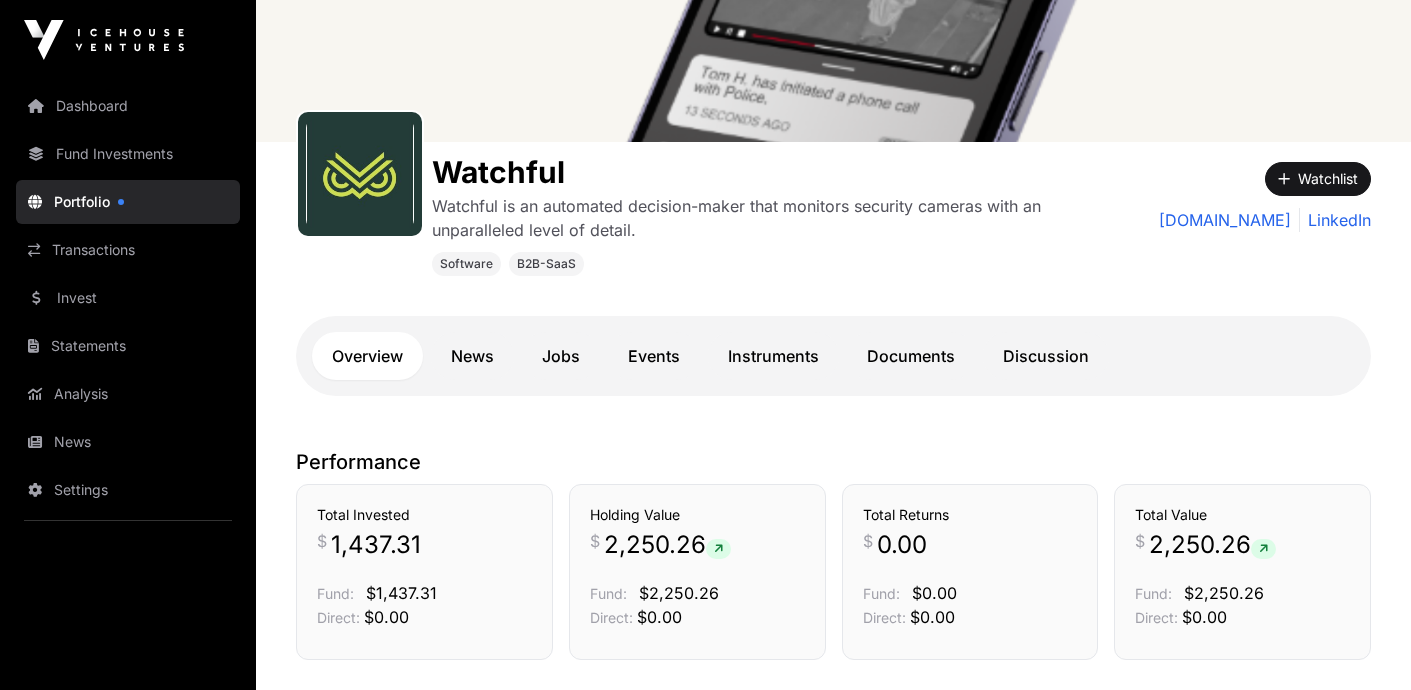 scroll, scrollTop: 0, scrollLeft: 0, axis: both 